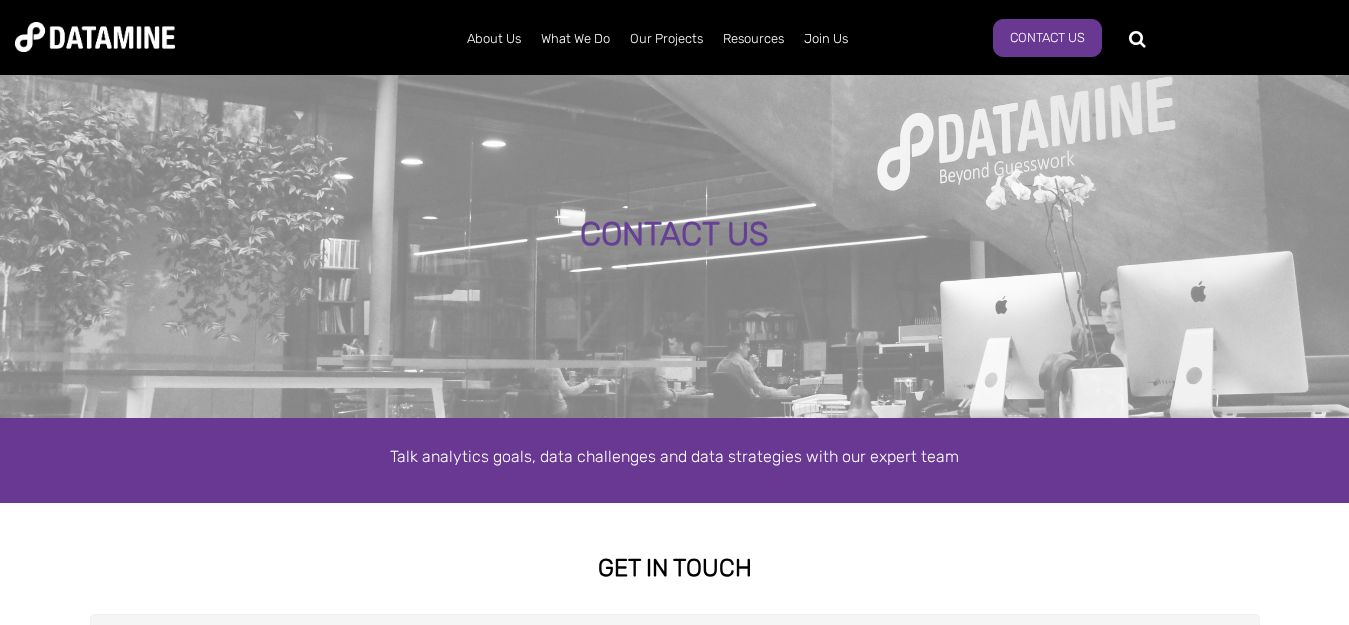 scroll, scrollTop: 0, scrollLeft: 0, axis: both 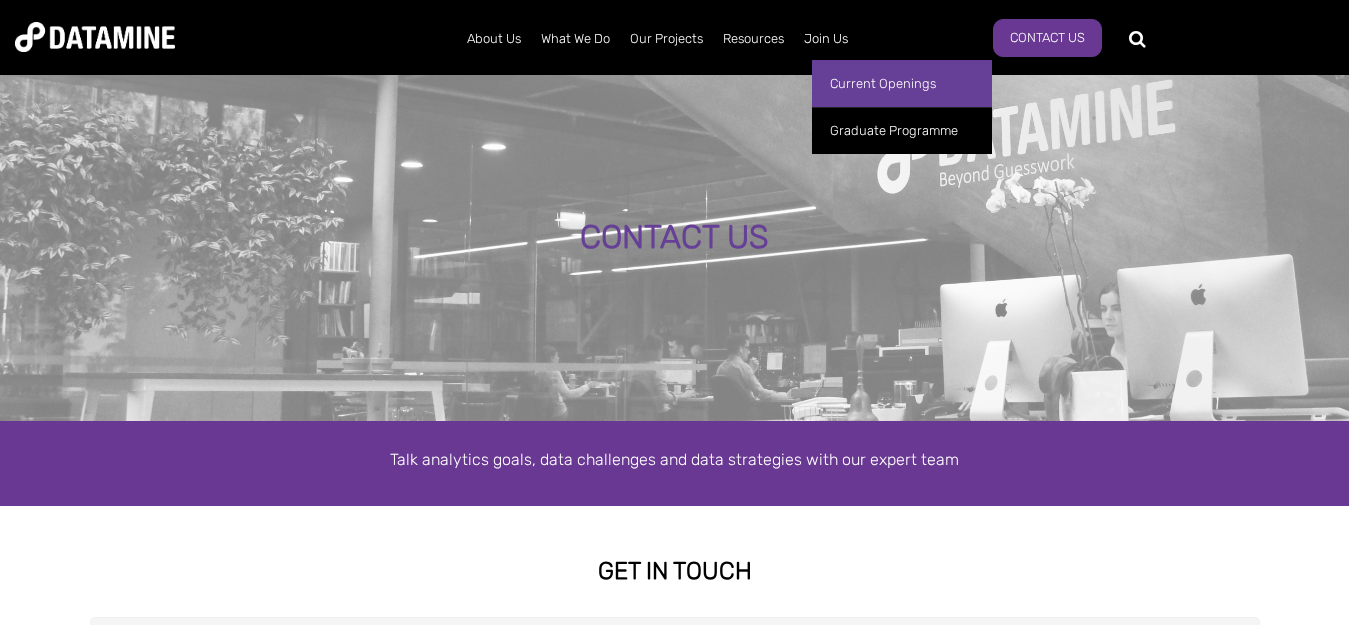 click on "Current Openings" at bounding box center (902, 83) 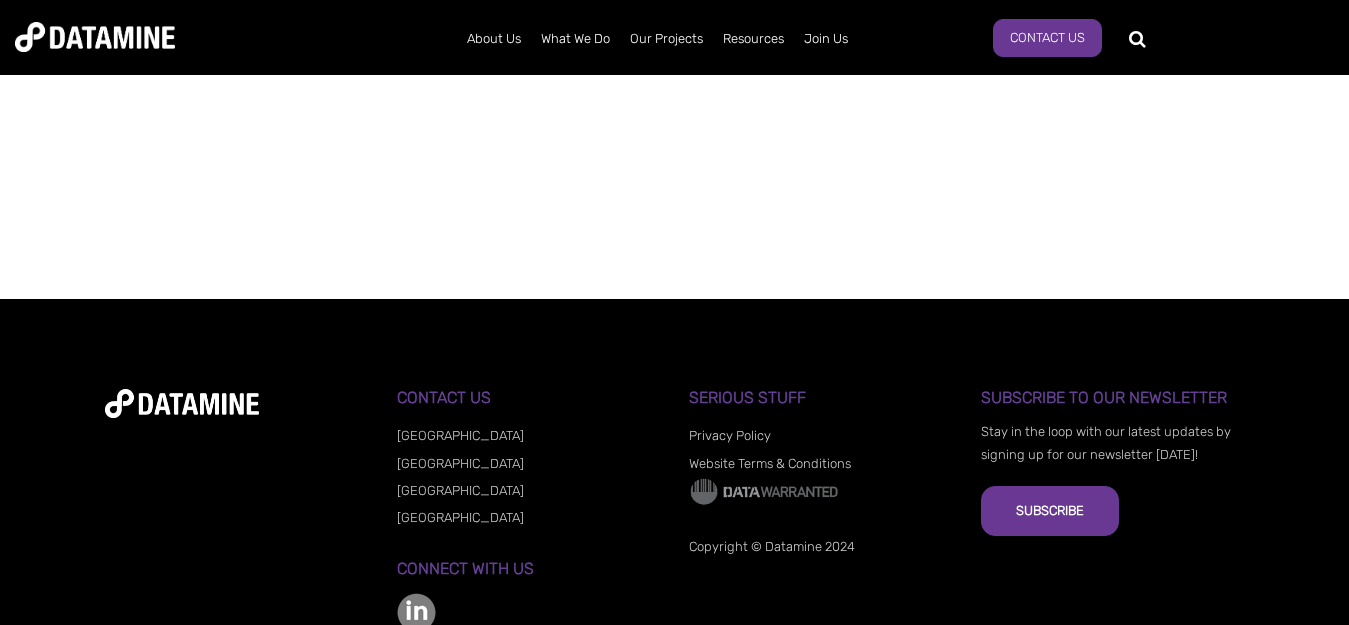 scroll, scrollTop: 1184, scrollLeft: 0, axis: vertical 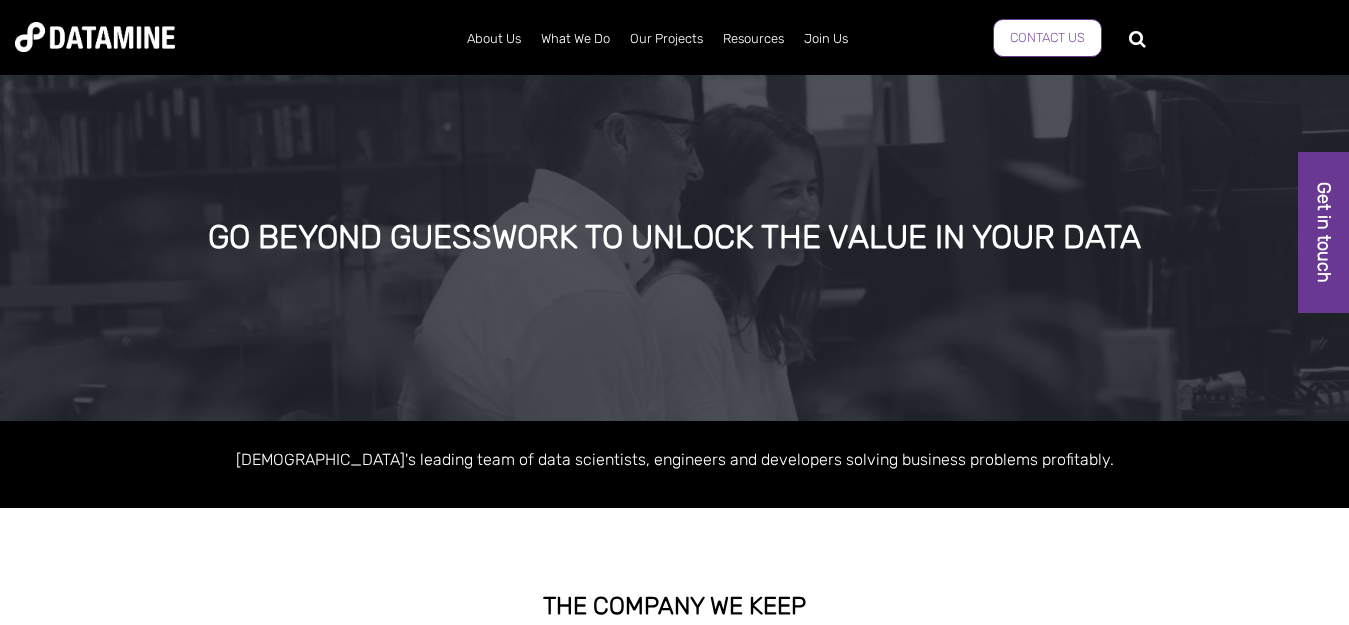 click on "Contact Us" at bounding box center [1047, 38] 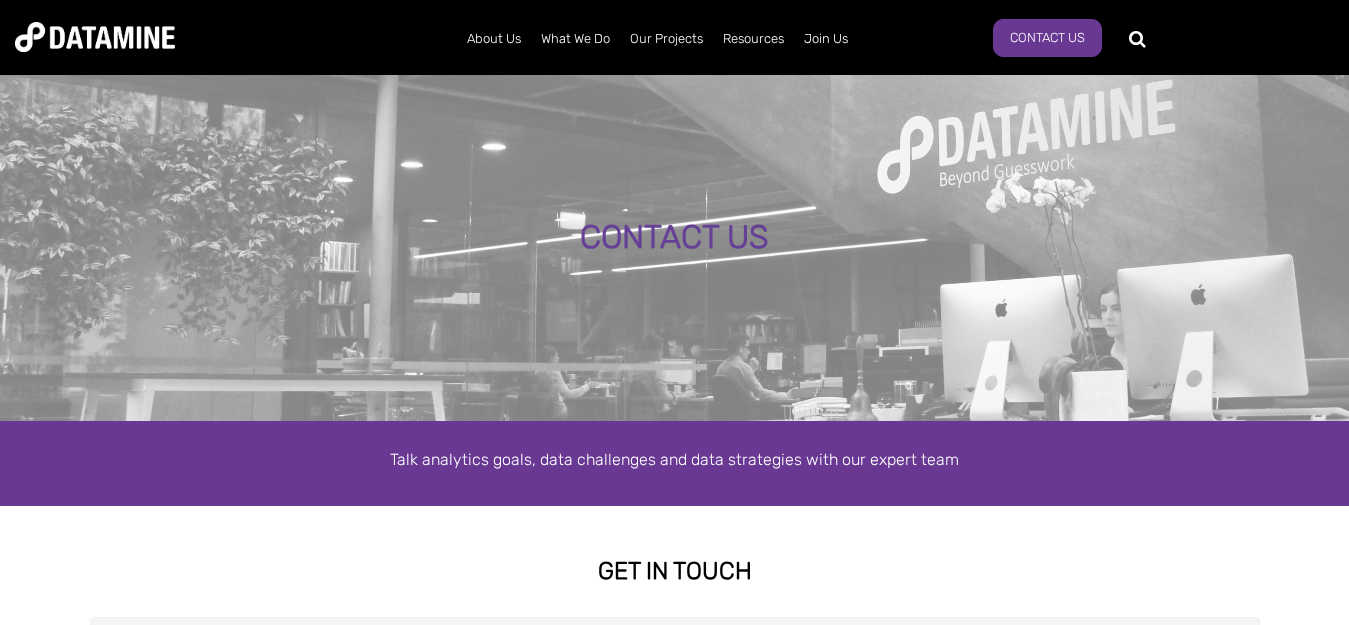 scroll, scrollTop: 0, scrollLeft: 0, axis: both 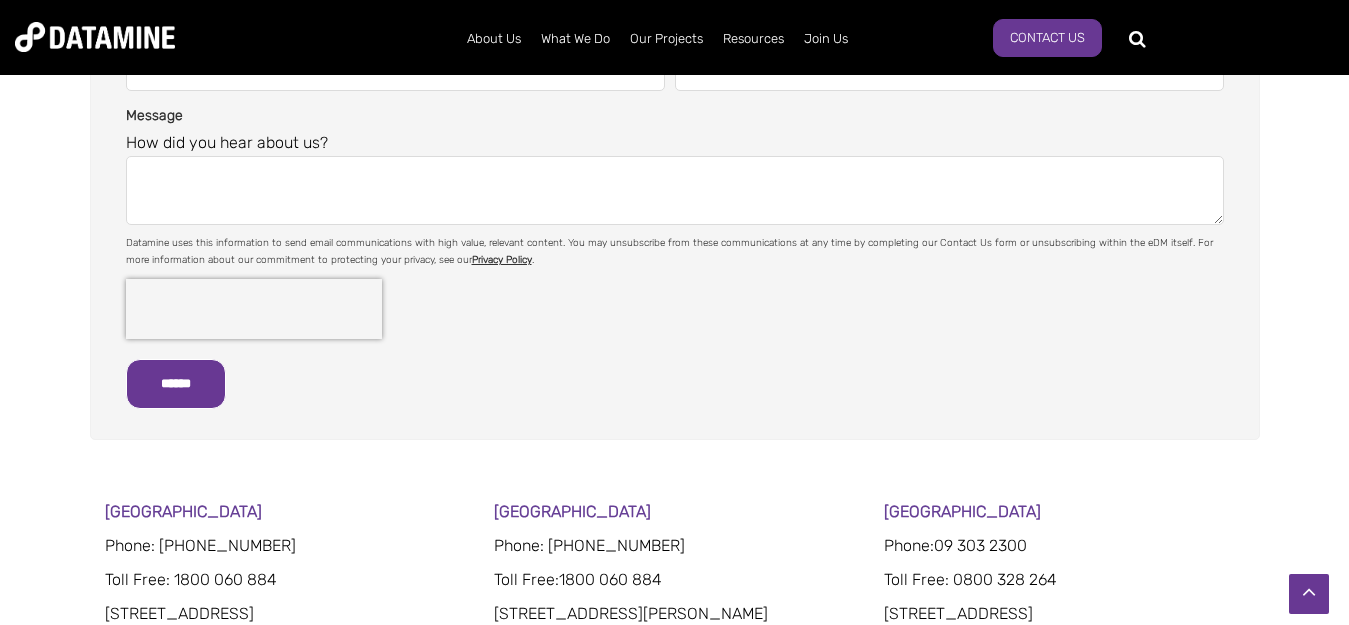 click on "Privacy Policy" at bounding box center (502, 260) 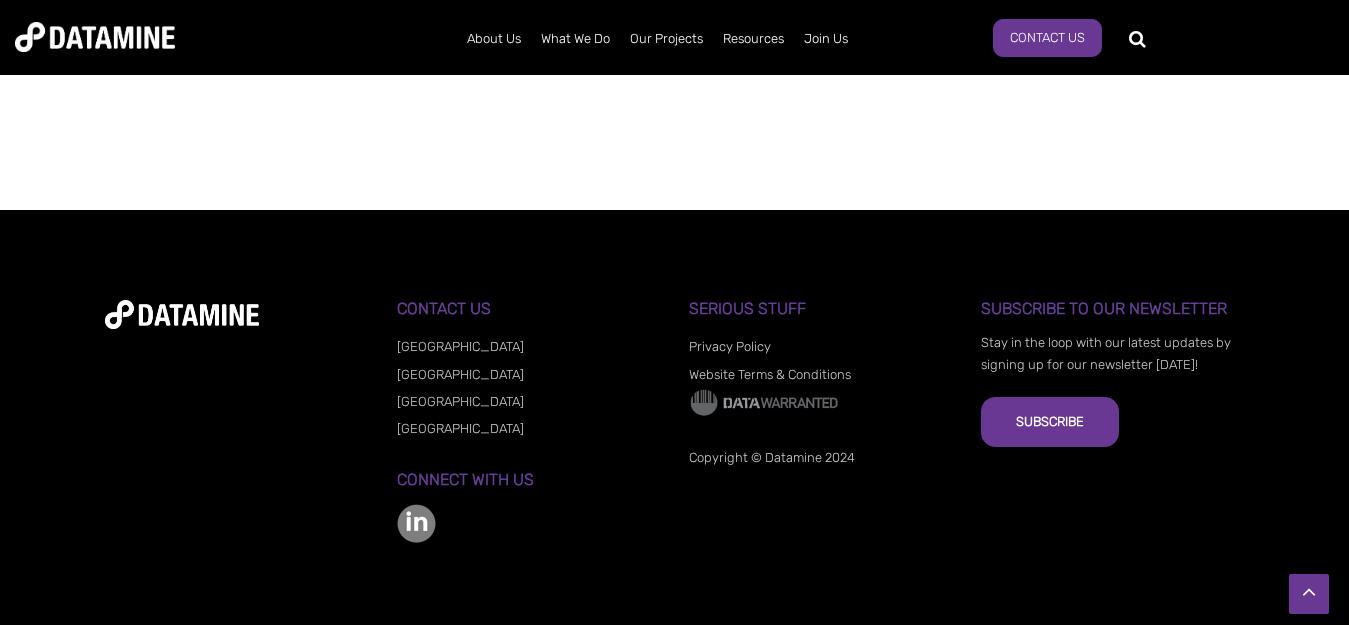 scroll, scrollTop: 1763, scrollLeft: 0, axis: vertical 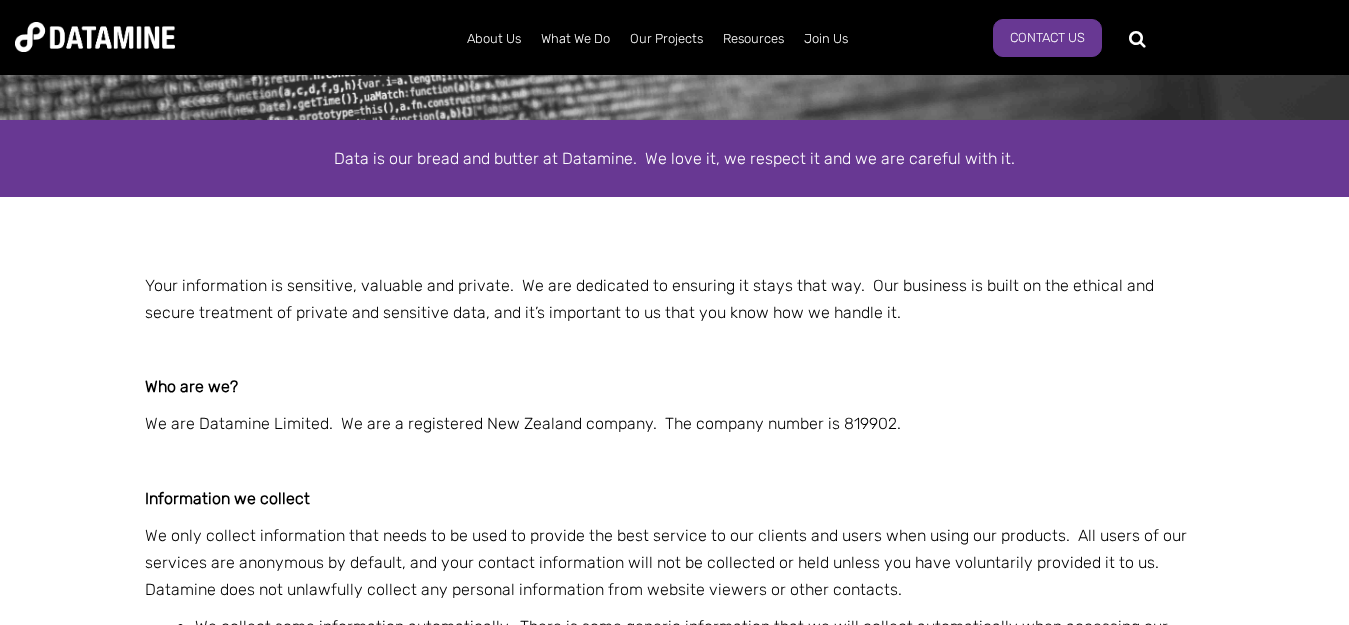 click at bounding box center [675, 349] 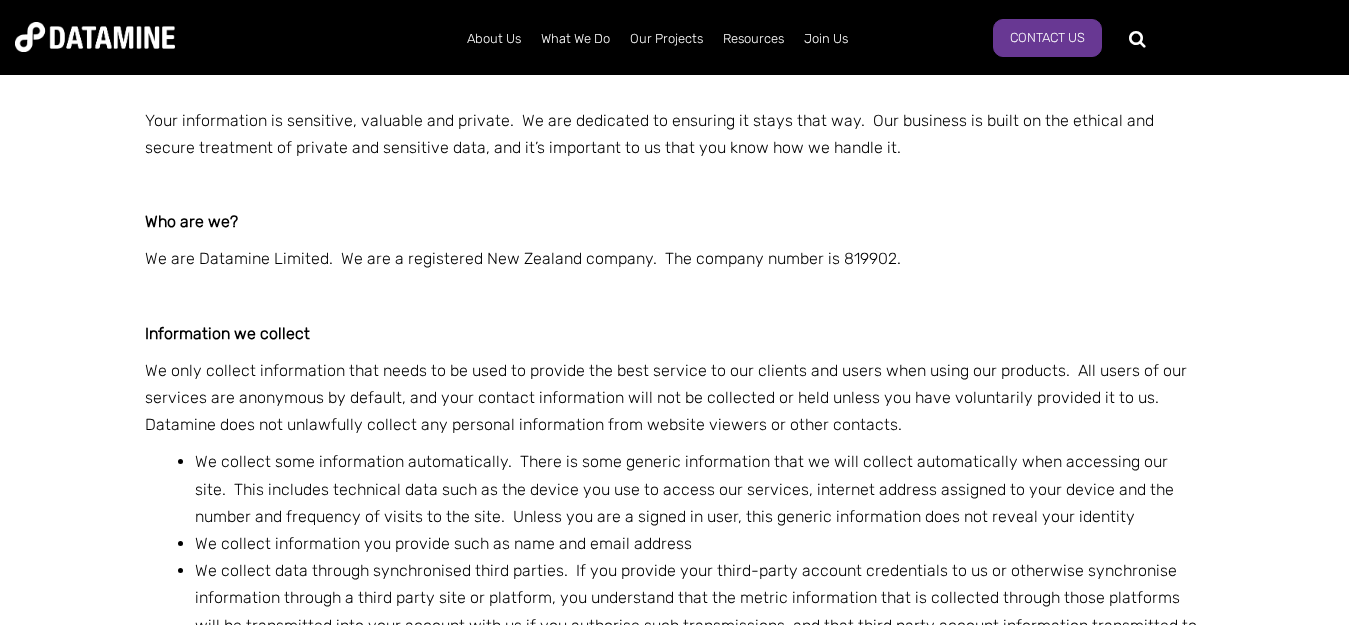 scroll, scrollTop: 500, scrollLeft: 0, axis: vertical 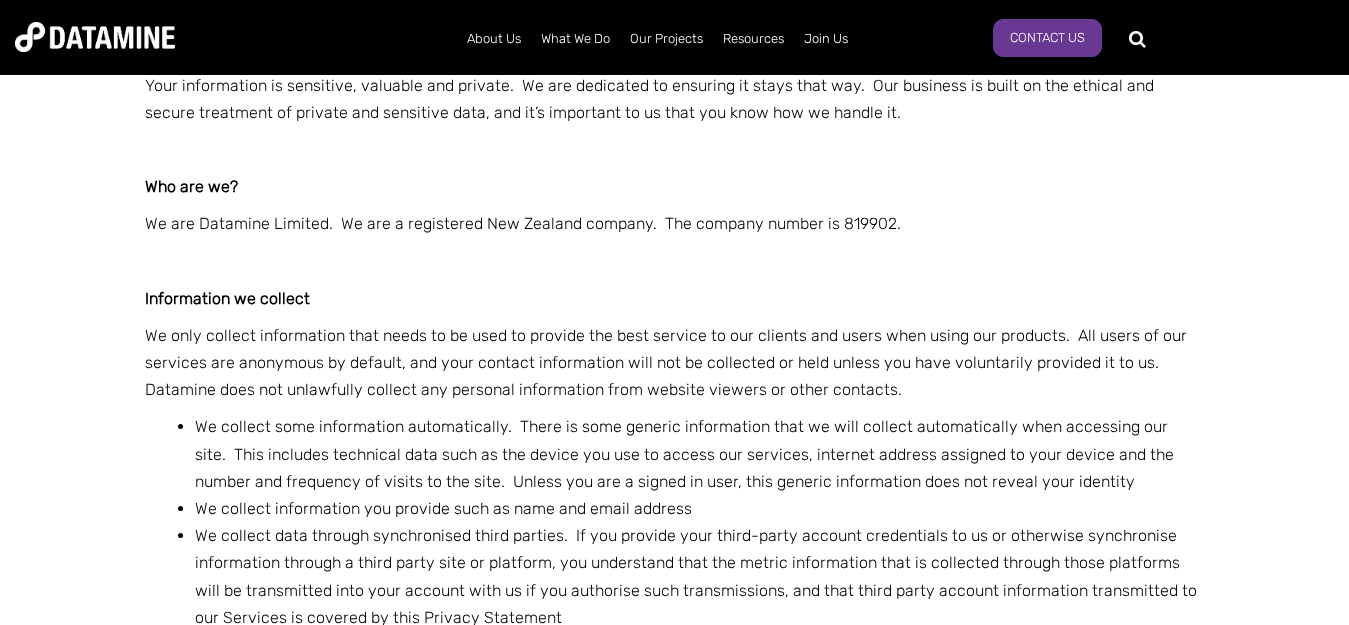 drag, startPoint x: 400, startPoint y: 355, endPoint x: 370, endPoint y: 280, distance: 80.77747 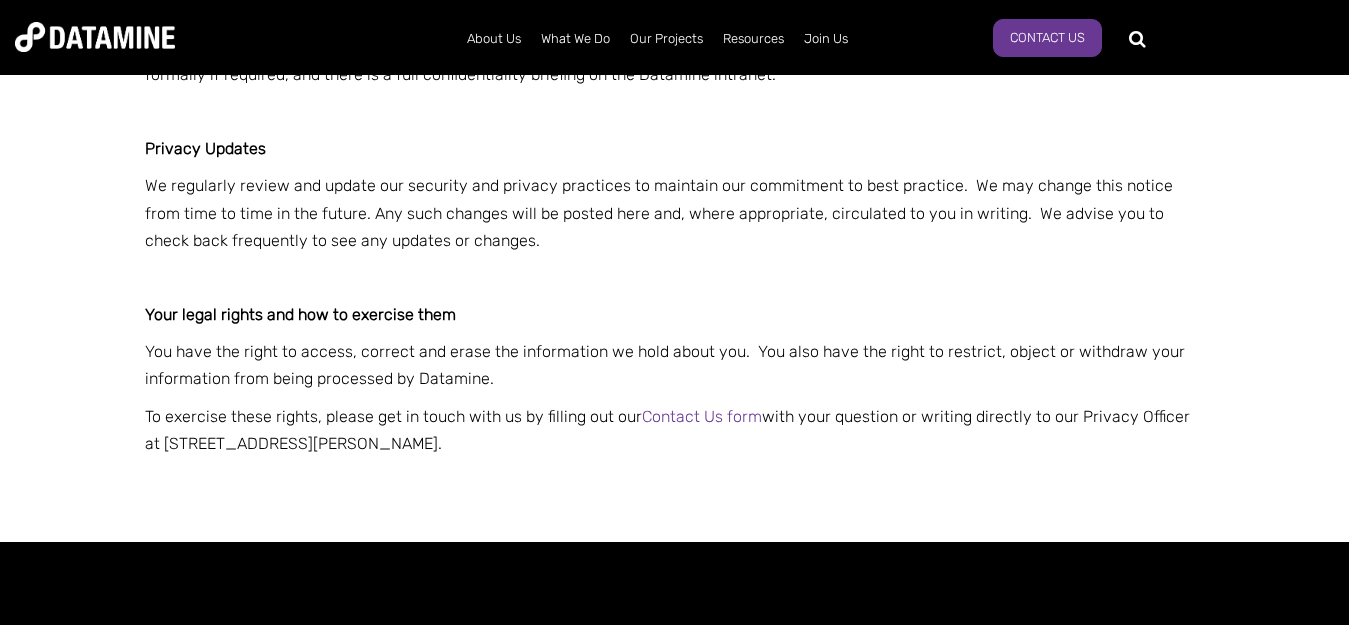 scroll, scrollTop: 2600, scrollLeft: 0, axis: vertical 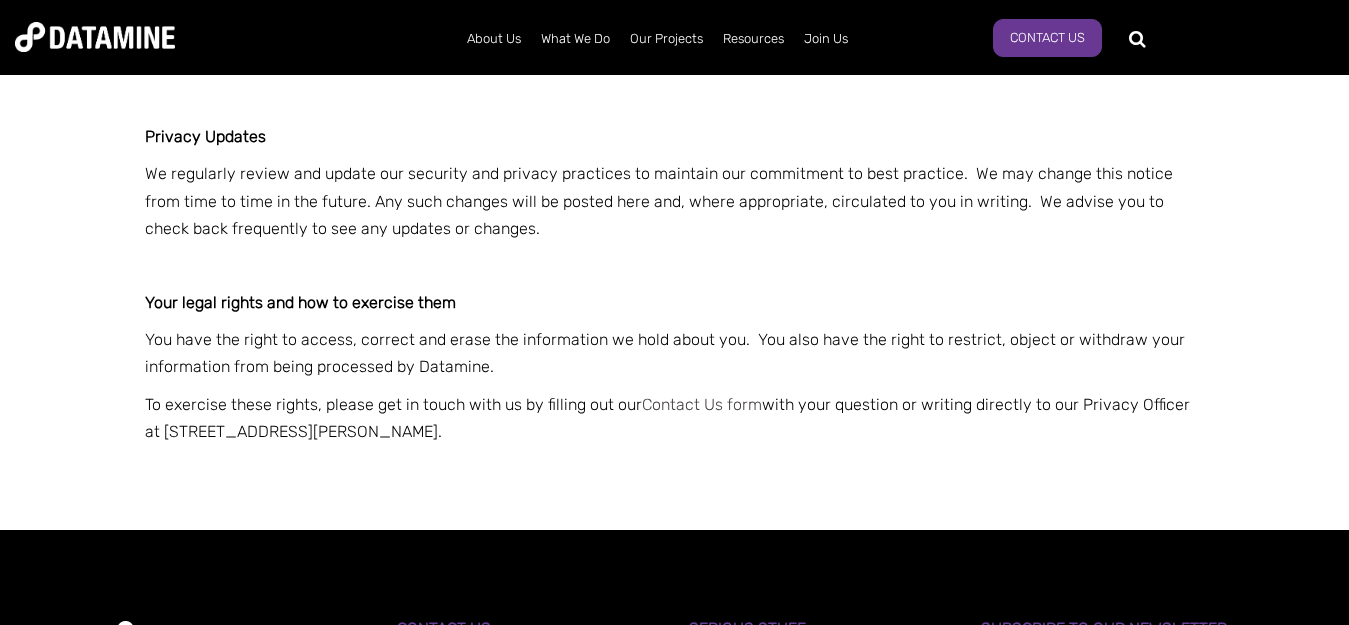 click on "Contact Us form" at bounding box center [702, 404] 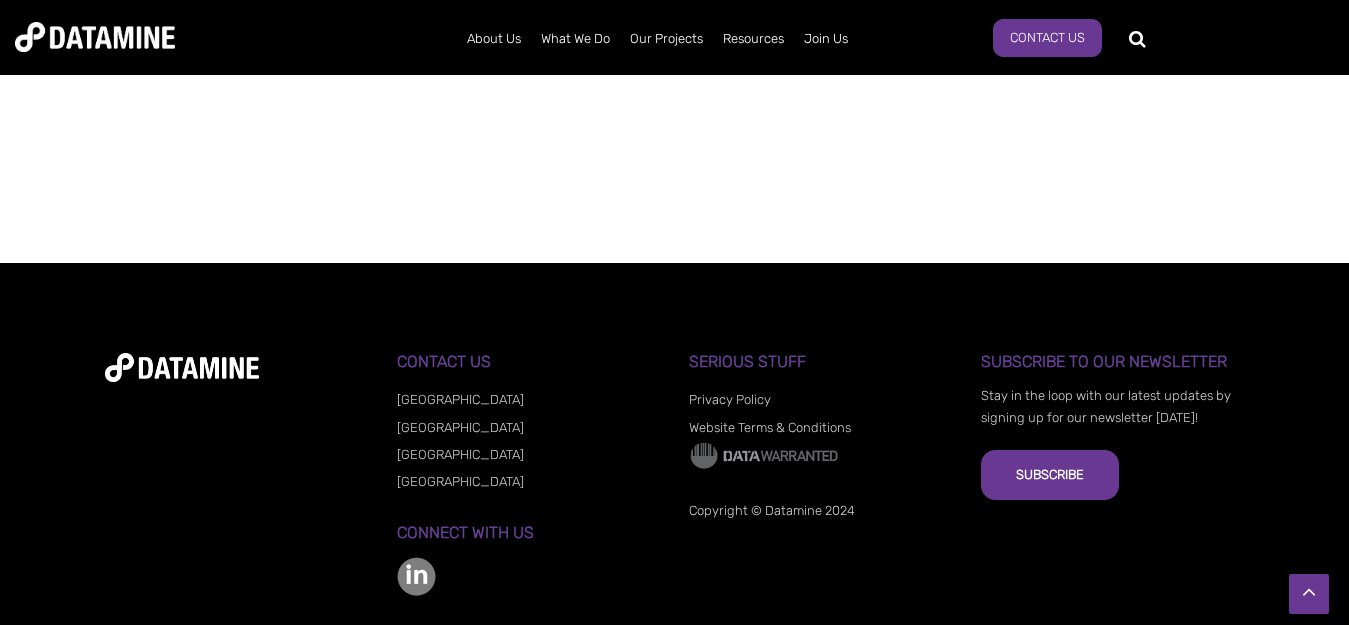 scroll, scrollTop: 1762, scrollLeft: 0, axis: vertical 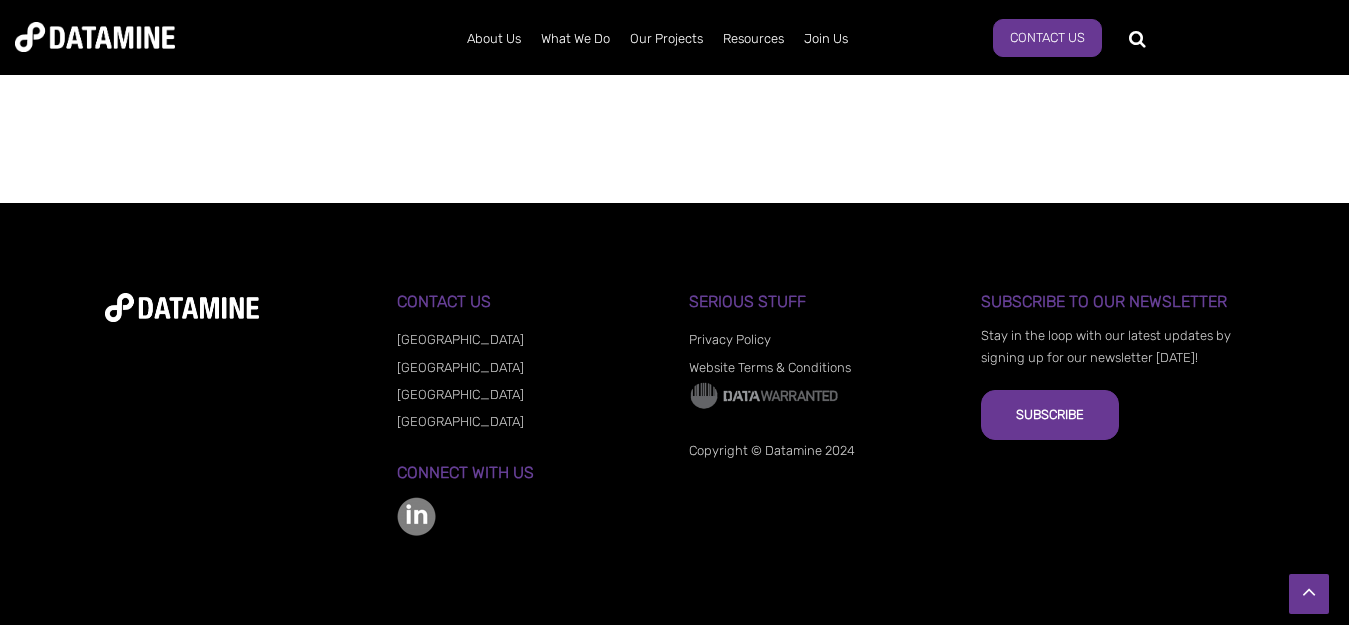 click at bounding box center (416, 516) 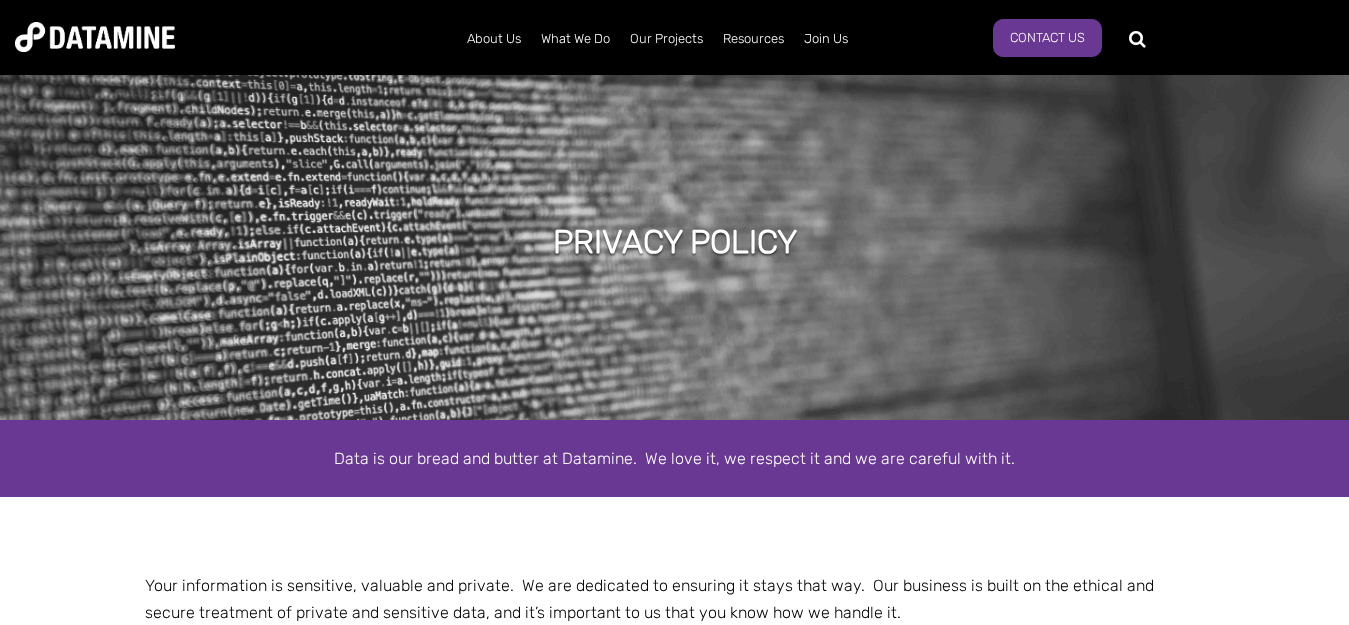 scroll, scrollTop: 0, scrollLeft: 0, axis: both 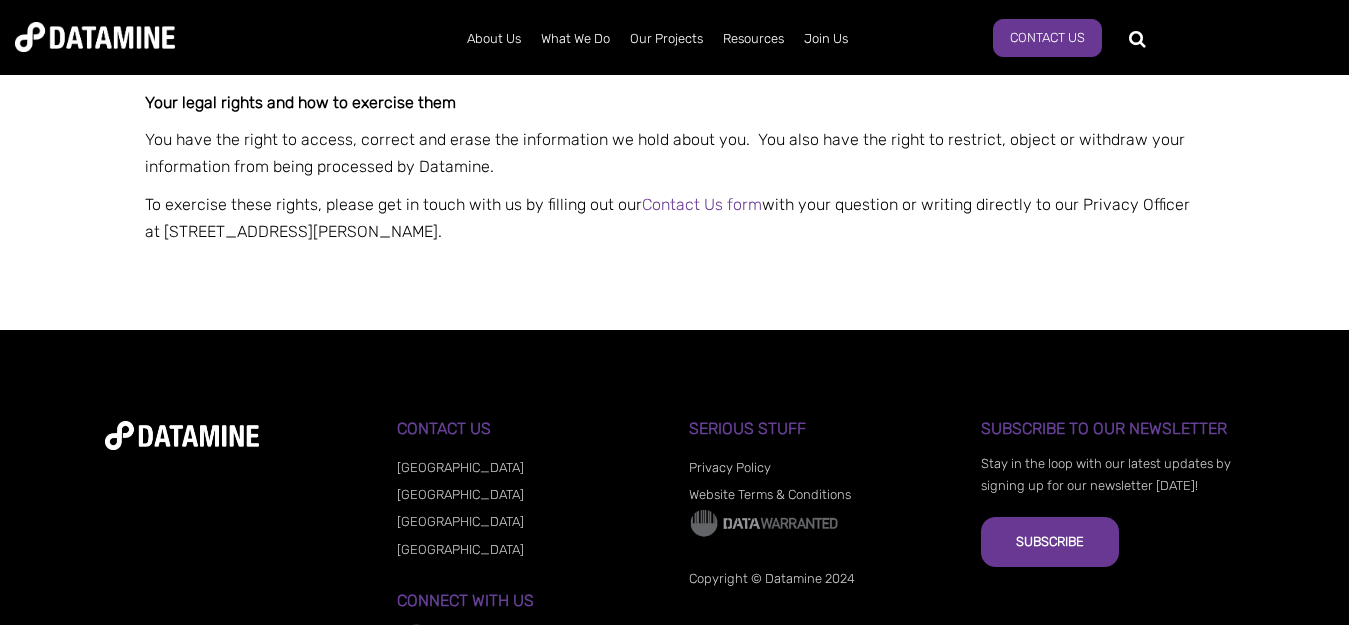 click on "Website Terms & Conditions" at bounding box center (770, 494) 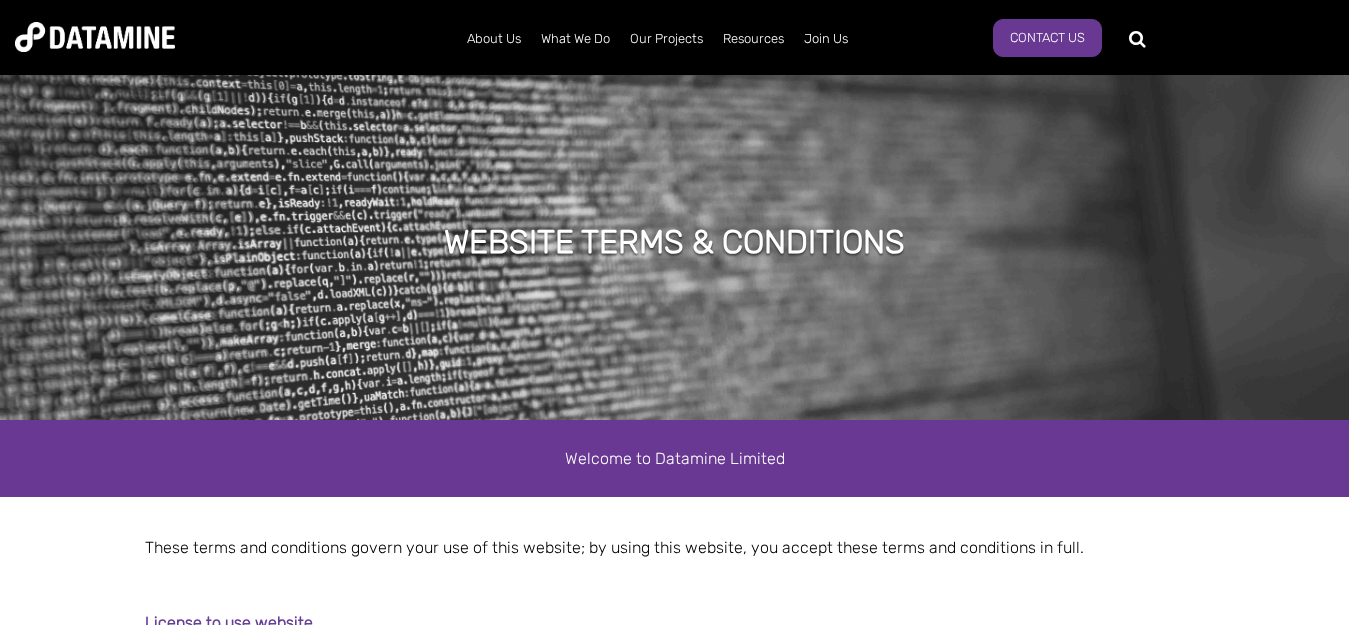 scroll, scrollTop: 200, scrollLeft: 0, axis: vertical 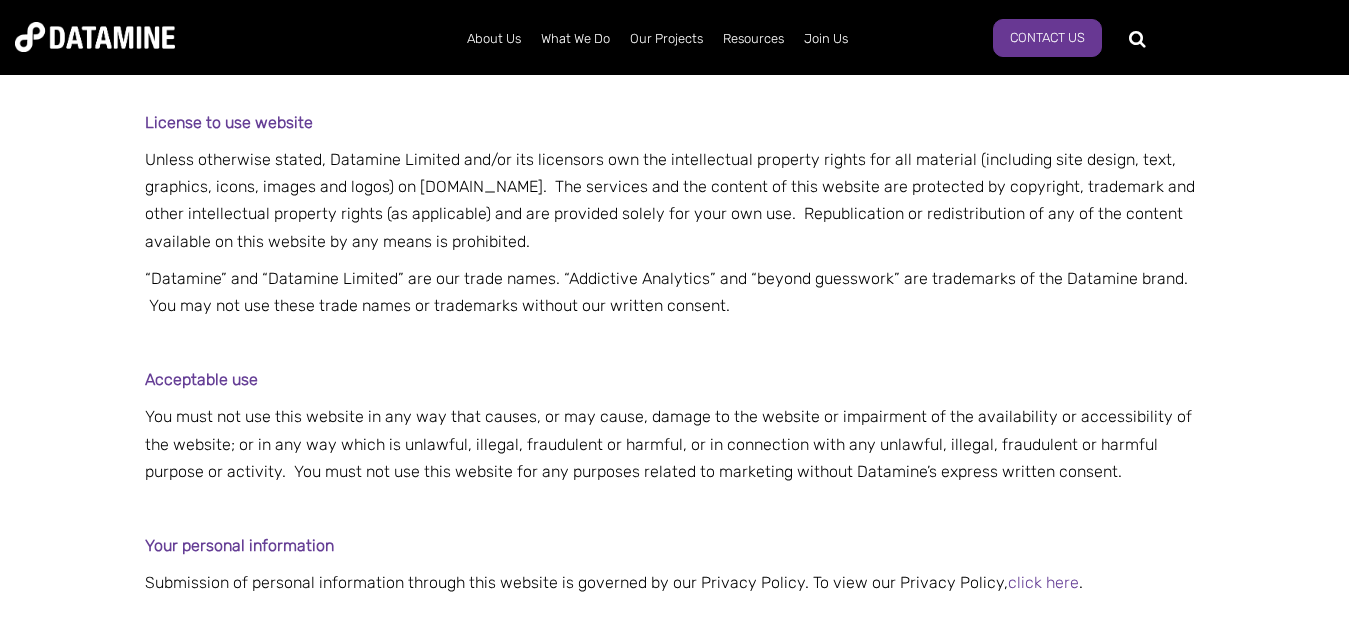 click on "About Us
The Datamine Story
Our People
Our Values
Our Process
Our Partners
What We Do
Our Solutions
Our Products
Retailwatch
WeekAhead
[GEOGRAPHIC_DATA] Fuel Price Data
Site Spotter
Our Workshops
Our Pricing
Our Projects
Retail
FMCG
Banking & Finance
Telco & Technology
Government
Insurance
Not for Profit
Media & Entertainment
Health & Wellness
Energy & Utilities
Real Estate
Travel & Tourism
Resources
Datafix Blog
Retailwatch Dashboard
Telcowatch Report
Datamine Guides
Data Strategy
RetailWatch
Predictive AI Modelling
Customer Retention
Data Management
Customer Insights
Data Privacy & Security
Loyalty Programmes" at bounding box center [674, 37] 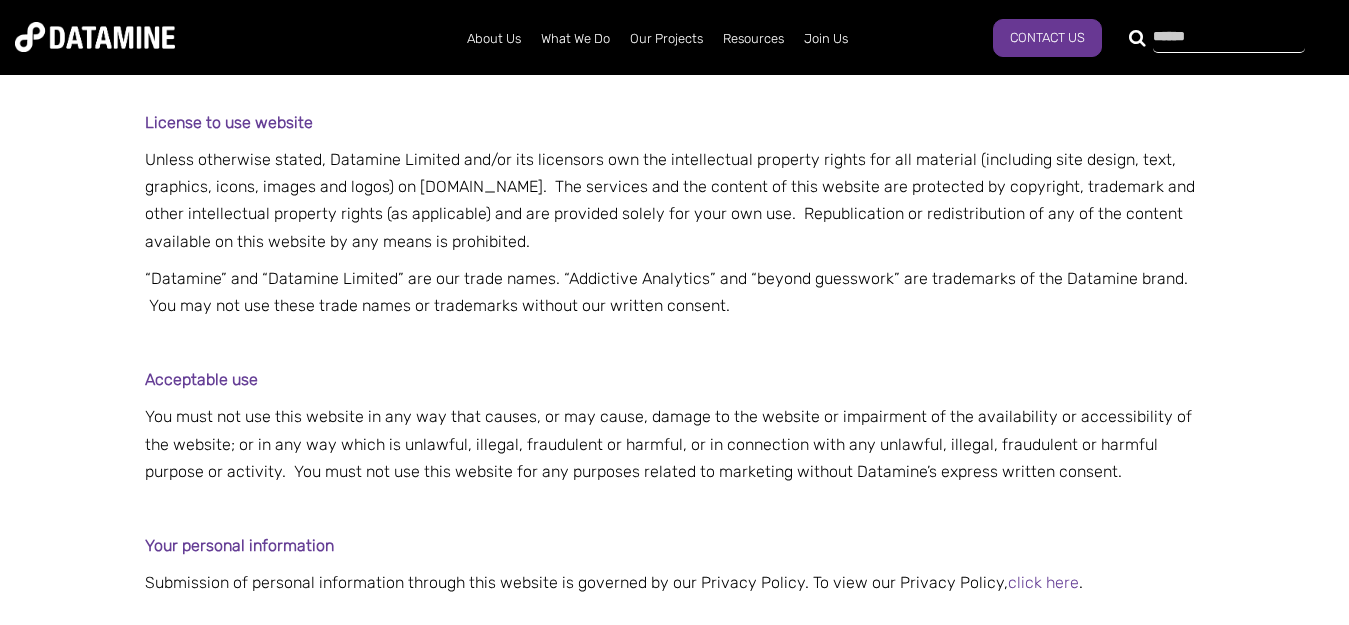 click at bounding box center (1217, 37) 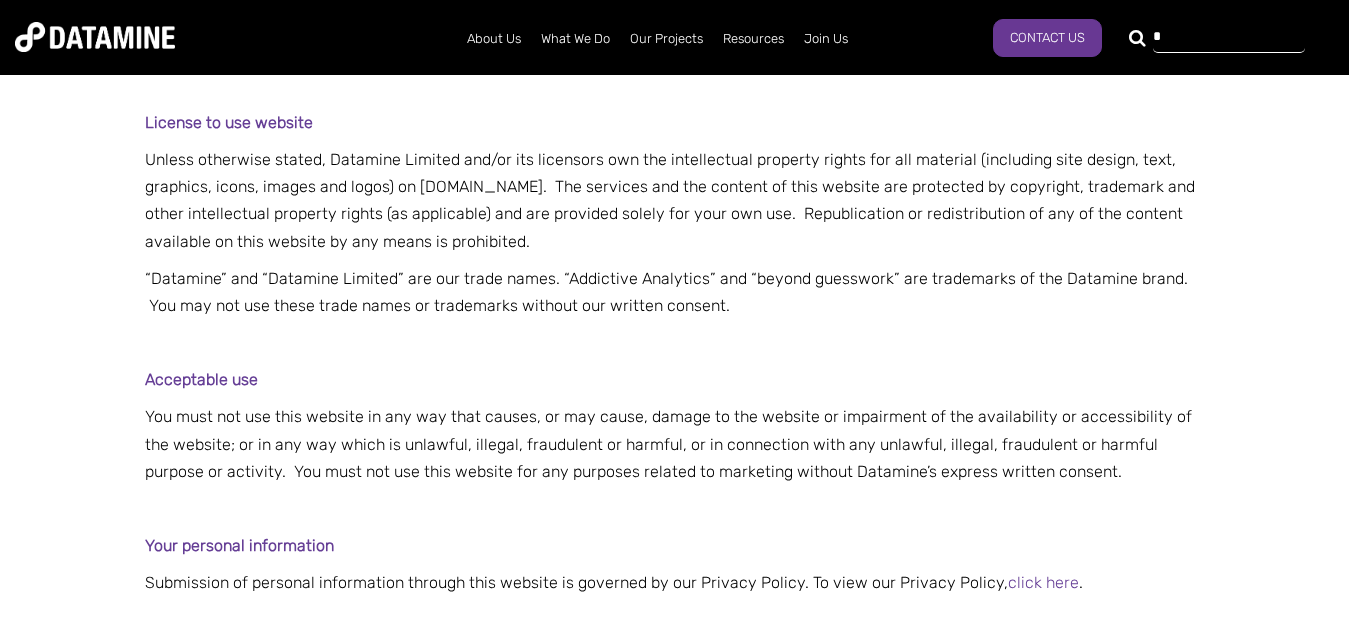 type on "*" 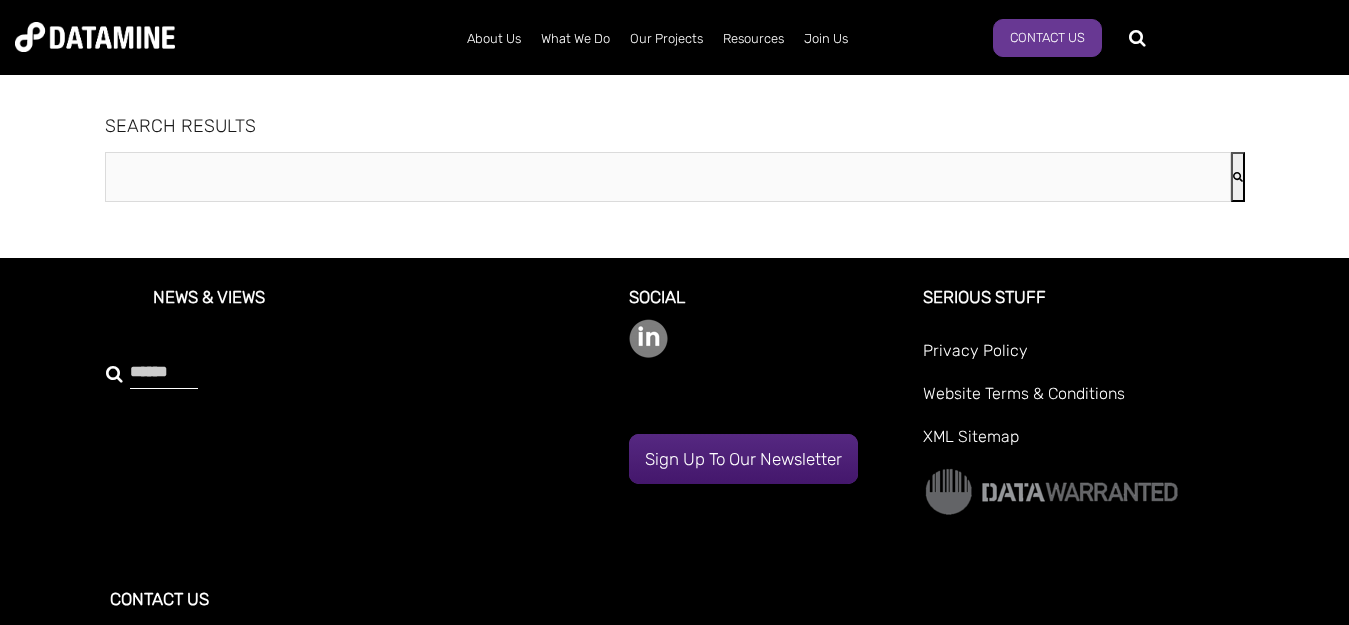 scroll, scrollTop: 0, scrollLeft: 0, axis: both 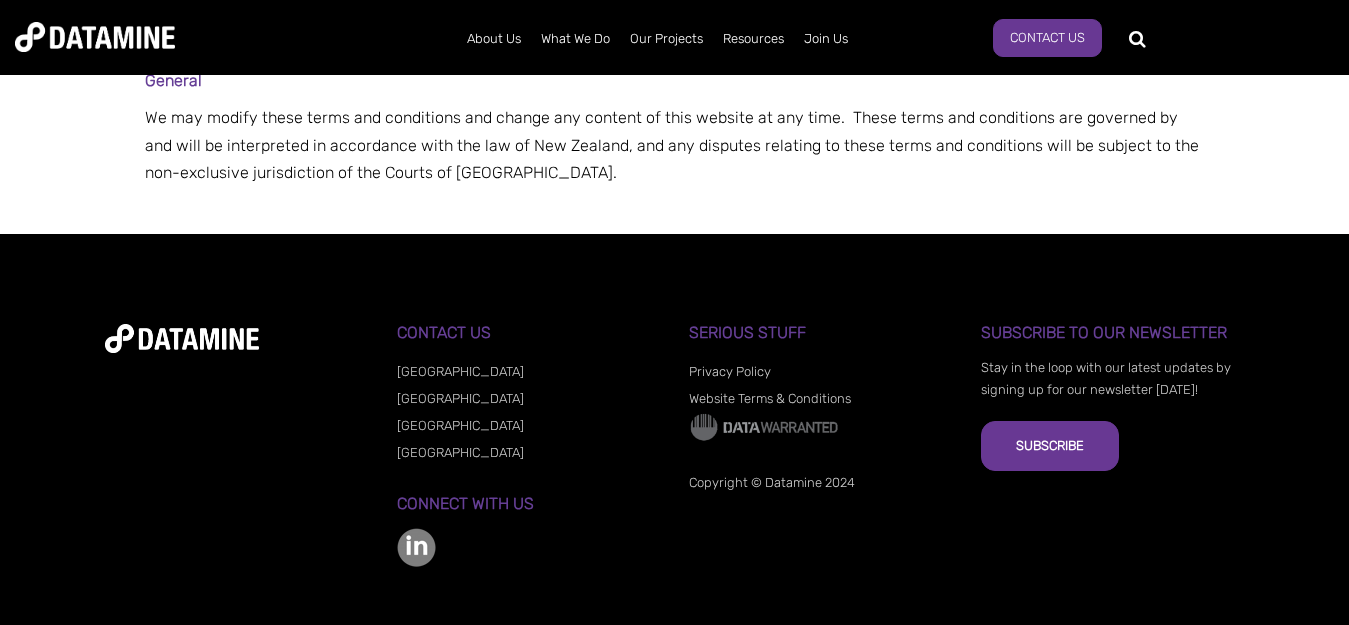 click on "[GEOGRAPHIC_DATA]" at bounding box center [460, 425] 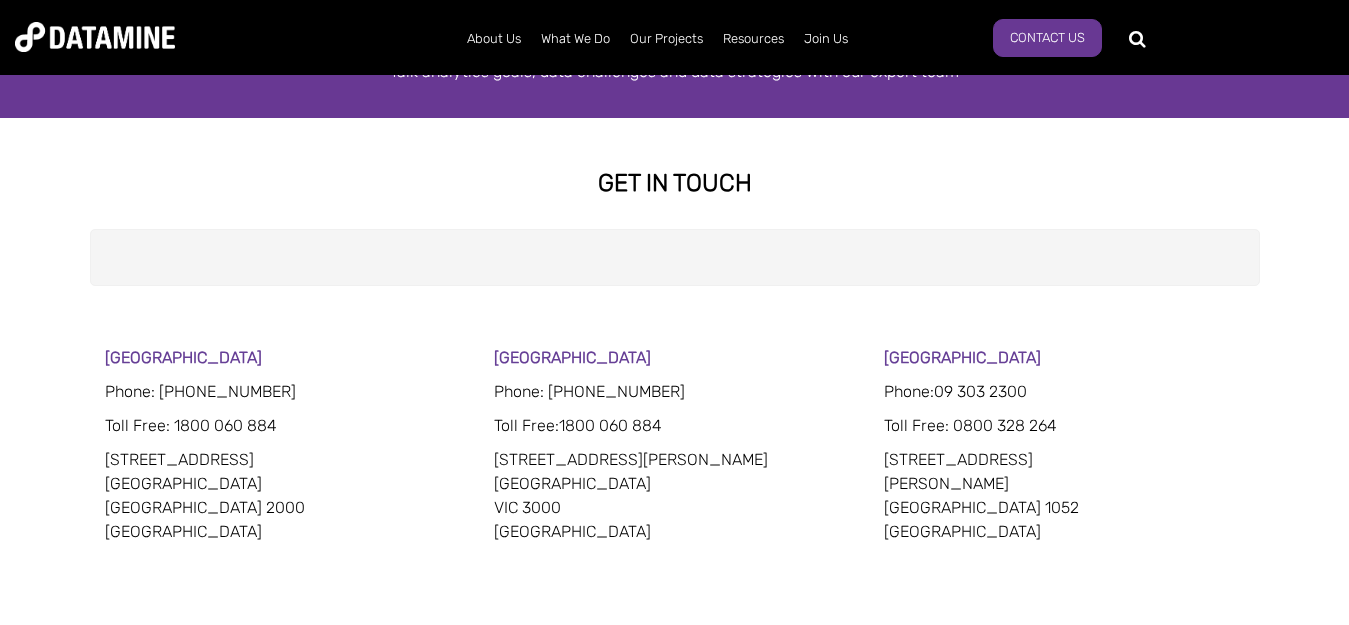 scroll, scrollTop: 400, scrollLeft: 0, axis: vertical 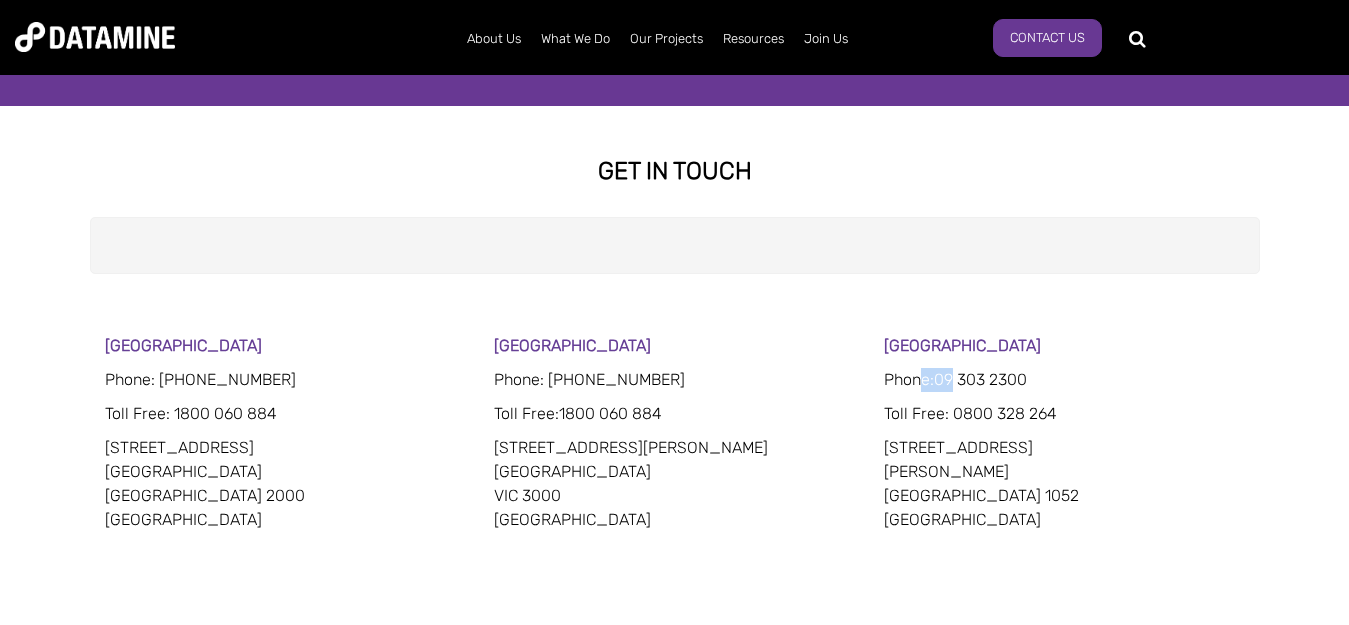 drag, startPoint x: 923, startPoint y: 384, endPoint x: 958, endPoint y: 389, distance: 35.35534 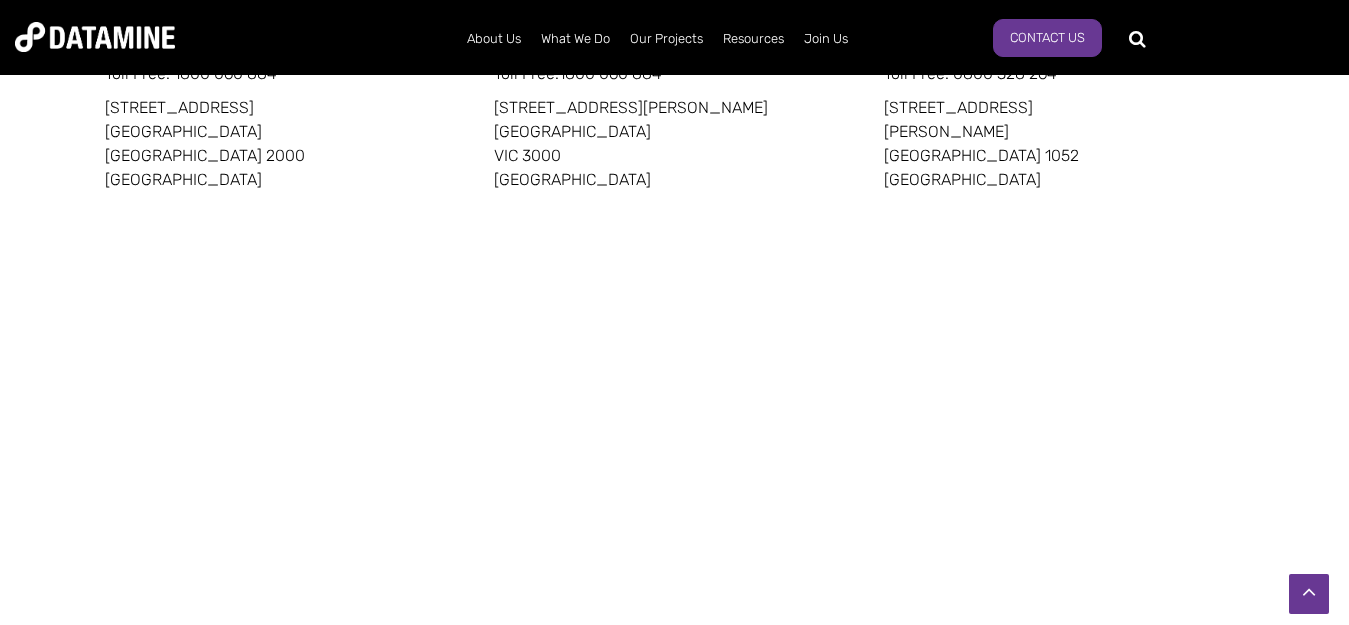 scroll, scrollTop: 1366, scrollLeft: 0, axis: vertical 